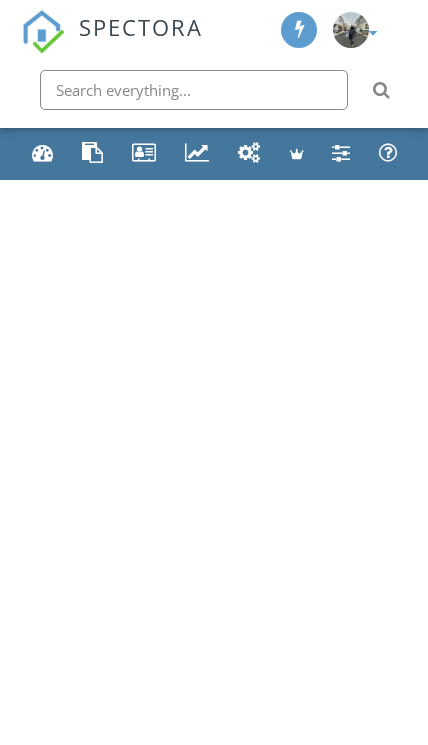 scroll, scrollTop: 0, scrollLeft: 0, axis: both 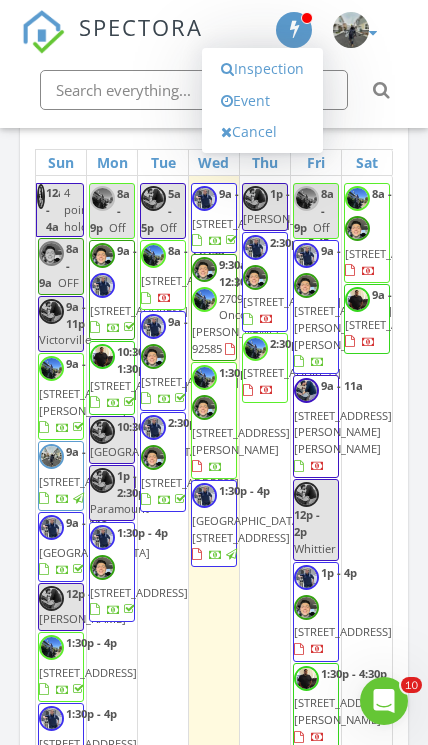 click on "Inspection" at bounding box center [262, 69] 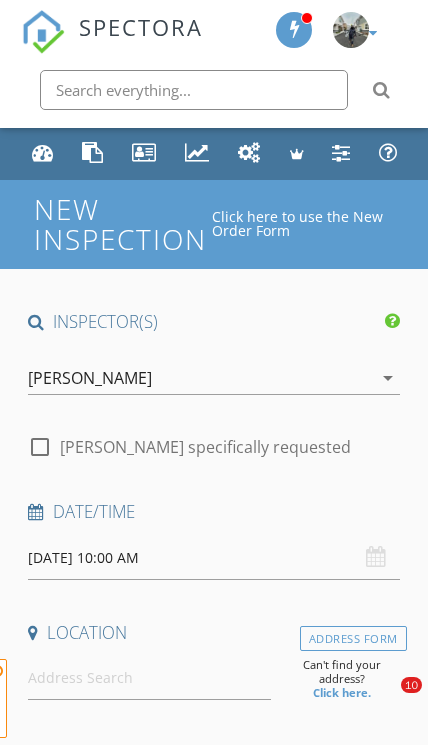 scroll, scrollTop: 0, scrollLeft: 0, axis: both 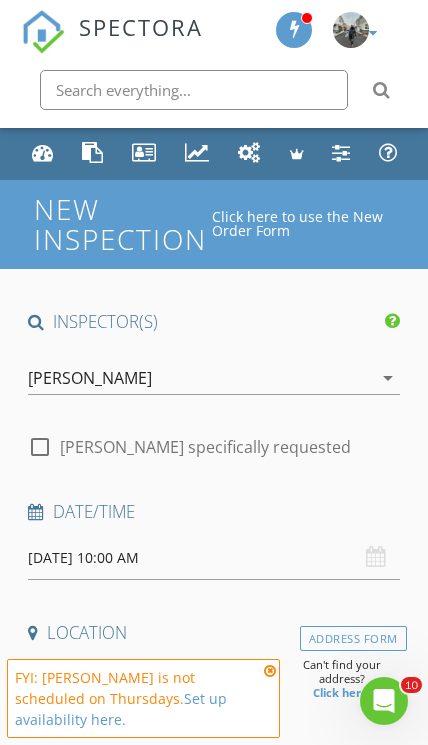 click on "[PERSON_NAME]" at bounding box center (90, 378) 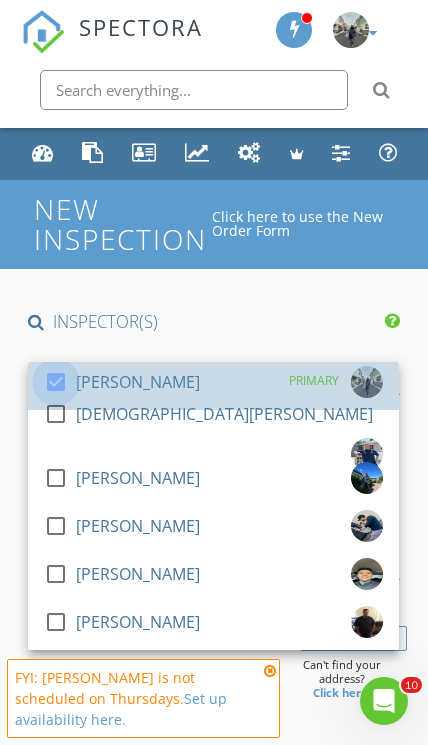 click at bounding box center [56, 382] 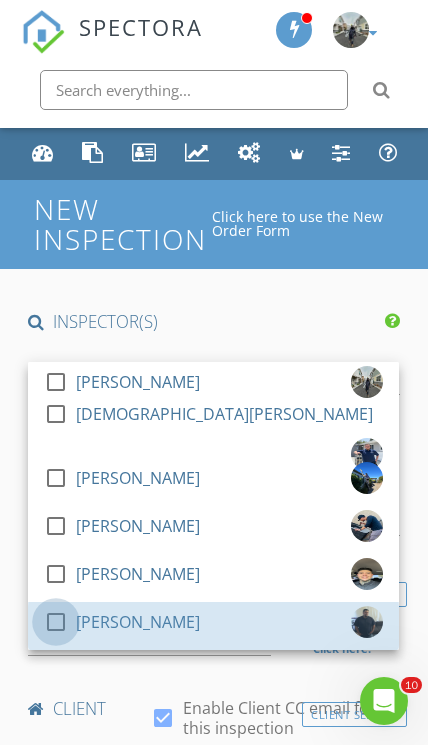 click at bounding box center [56, 622] 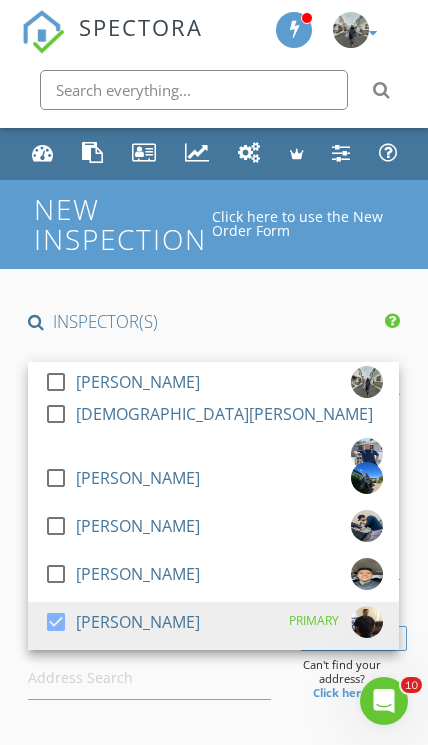 click on "INSPECTOR(S)
check_box_outline_blank   Mike Ortiz     check_box_outline_blank   Jesus Barriga     check_box_outline_blank   Justin Ortiz     check_box_outline_blank   Manuel Medina     check_box_outline_blank   John Gonzalez     check_box   Ron Perez   PRIMARY   Ron Perez arrow_drop_down   check_box_outline_blank Ron Perez specifically requested
Date/Time
07/10/2025 10:00 AM
Location
Address Form       Can't find your address?   Click here.
client
check_box Enable Client CC email for this inspection   Client Search     check_box_outline_blank Client is a Company/Organization     First Name   Last Name   Email   CC Email   Phone           Notes   Private Notes
ADD ADDITIONAL client
SERVICES
check_box_outline_blank   Residential Inspection   check_box_outline_blank" at bounding box center (213, 1940) 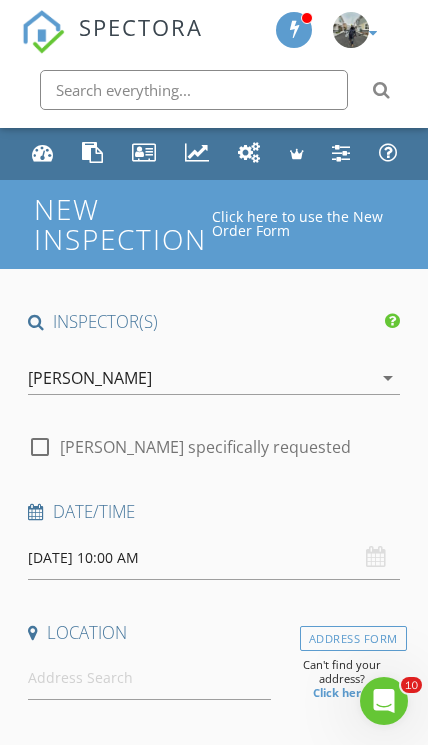 click on "07/10/2025 10:00 AM" at bounding box center [213, 558] 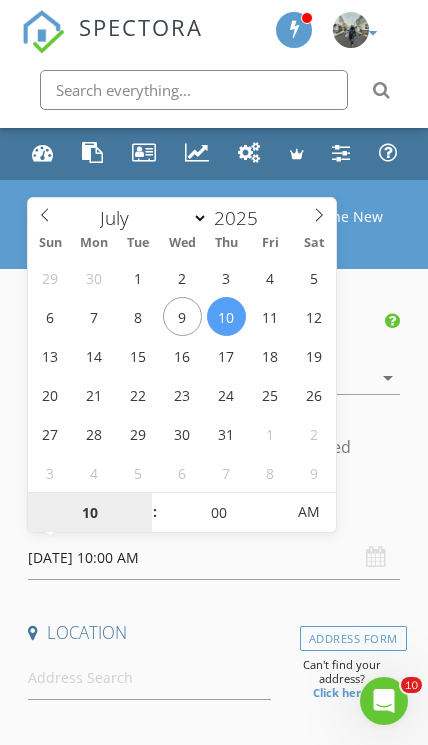 click on "10" at bounding box center (89, 513) 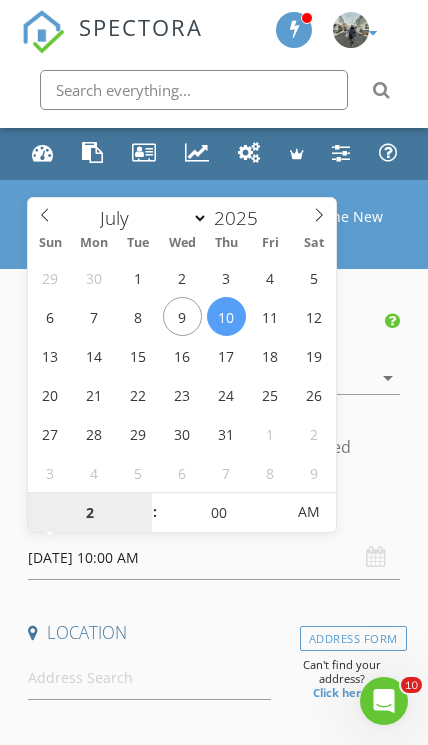 scroll, scrollTop: 2, scrollLeft: 0, axis: vertical 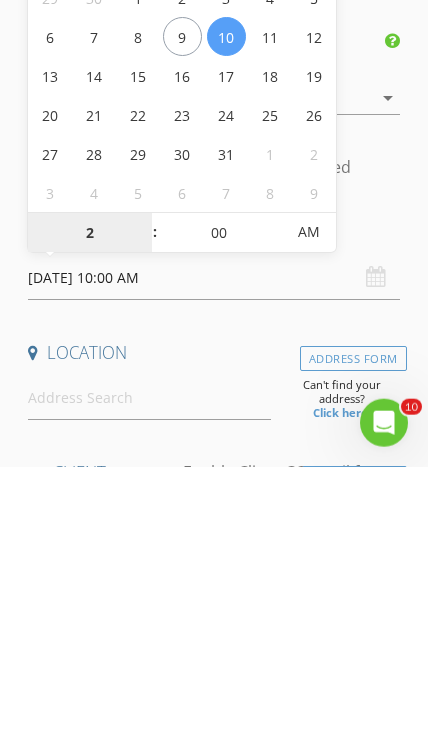 type on "2" 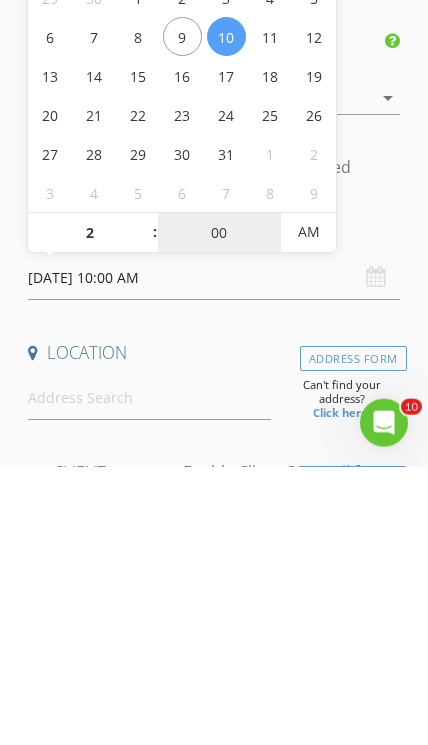 click on "00" at bounding box center [219, 511] 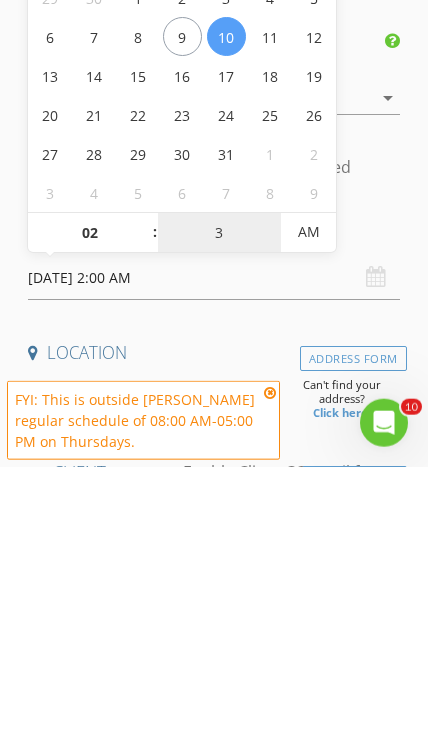 type on "30" 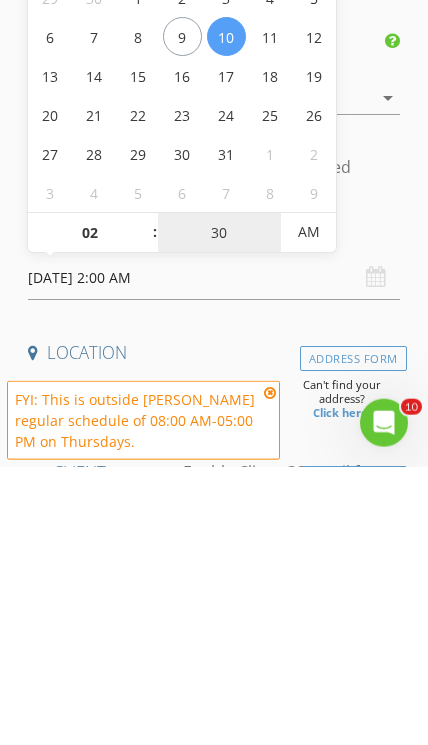 type on "[DATE] 2:30 PM" 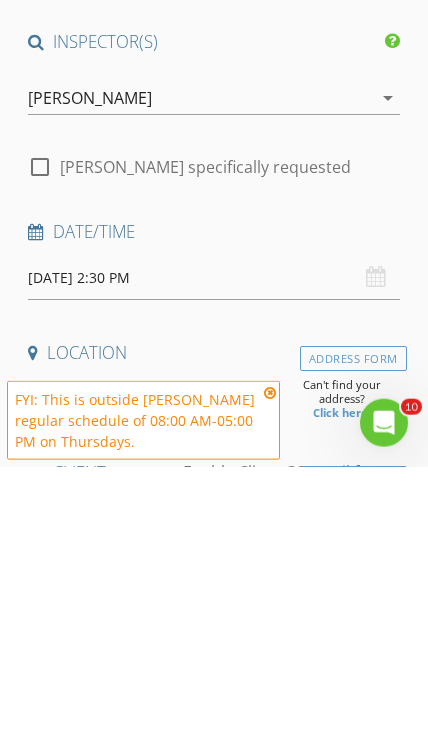 click on "INSPECTOR(S)
check_box_outline_blank   Mike Ortiz     check_box_outline_blank   Jesus Barriga     check_box_outline_blank   Justin Ortiz     check_box_outline_blank   Manuel Medina     check_box_outline_blank   John Gonzalez     check_box   Ron Perez   PRIMARY   Ron Perez arrow_drop_down   check_box_outline_blank Ron Perez specifically requested
Date/Time
07/10/2025 2:30 PM
Location
Address Form       Can't find your address?   Click here.
client
check_box Enable Client CC email for this inspection   Client Search     check_box_outline_blank Client is a Company/Organization     First Name   Last Name   Email   CC Email   Phone           Notes   Private Notes
ADD ADDITIONAL client
SERVICES
check_box_outline_blank   Residential Inspection   INTERNACHI guided general home inspection" at bounding box center (213, 1882) 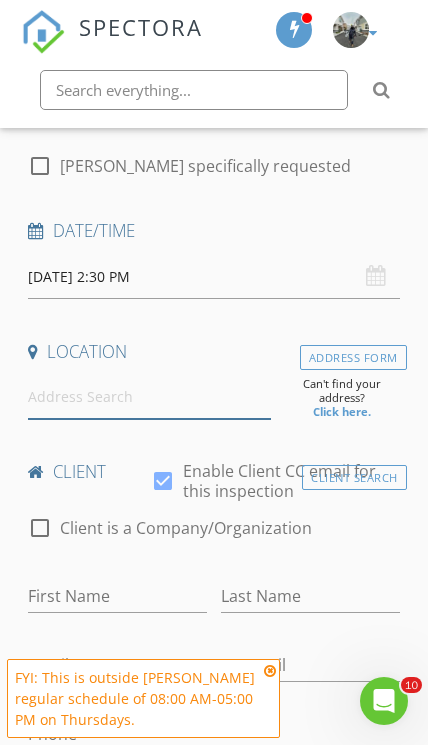 click at bounding box center (149, 397) 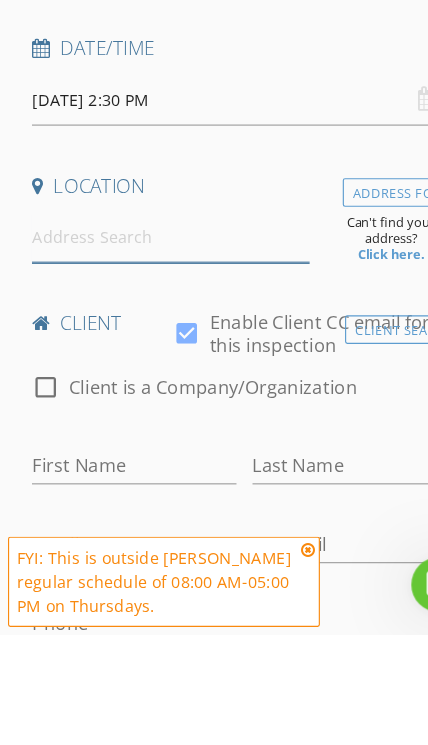 click at bounding box center (149, 397) 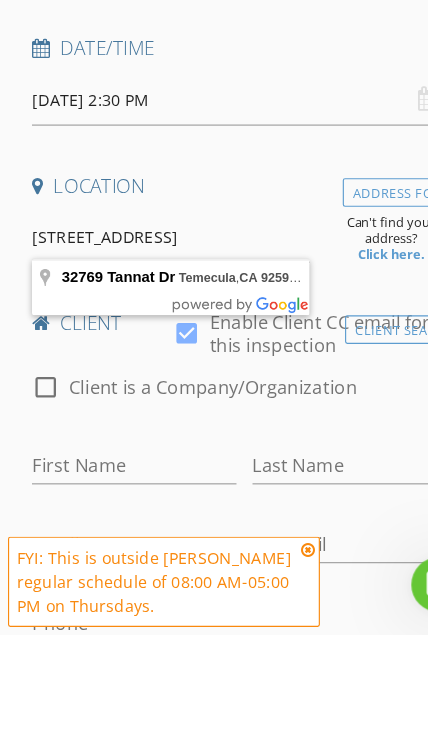type on "32769 Tannat Dr, Temecula, CA 92591, USA" 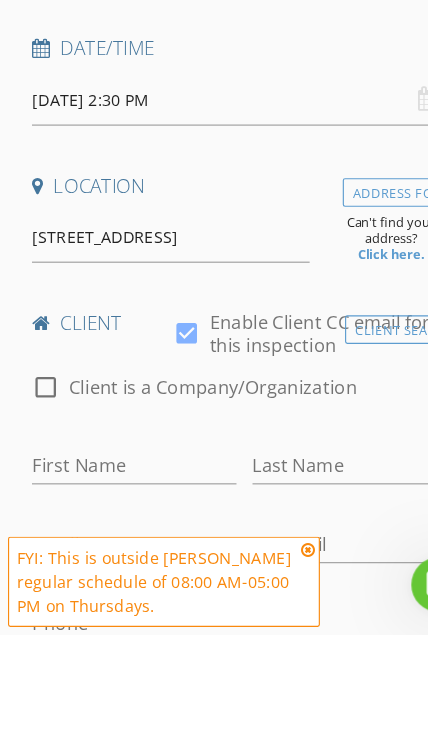 scroll, scrollTop: 377, scrollLeft: 0, axis: vertical 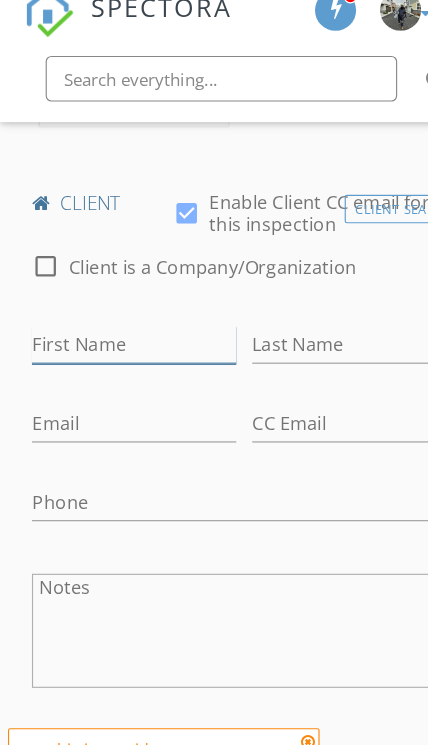 click on "First Name" at bounding box center [117, 323] 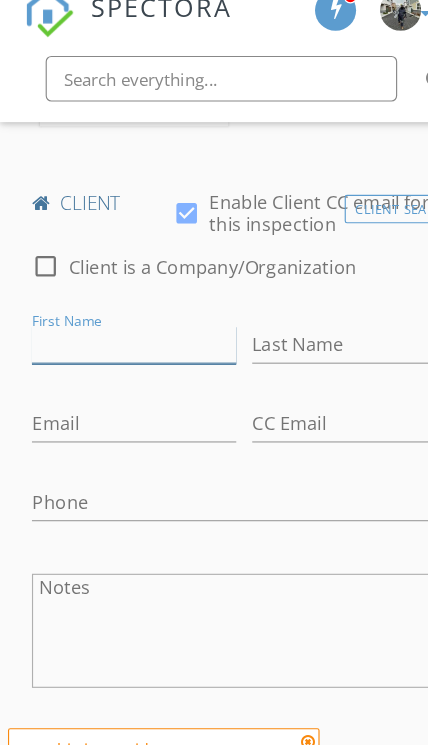 scroll, scrollTop: 945, scrollLeft: 0, axis: vertical 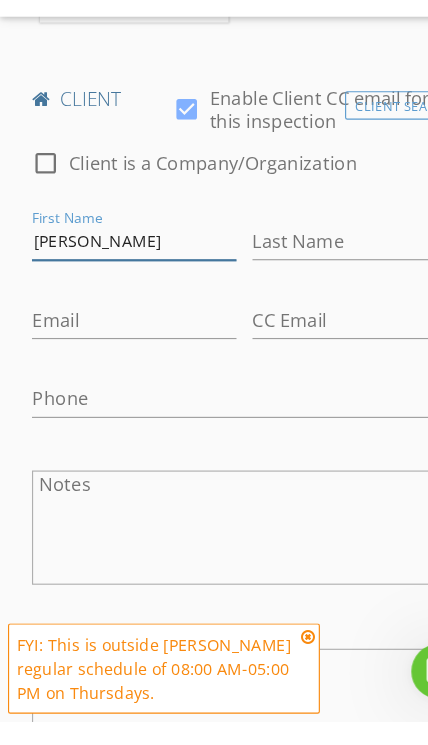 type on "Cole" 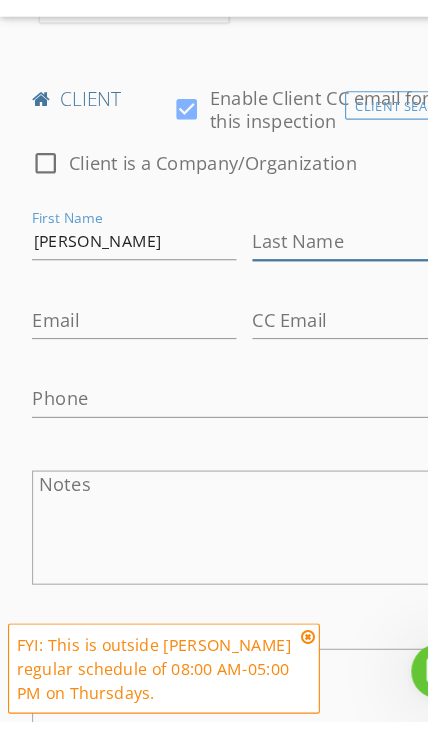 click on "Last Name" at bounding box center (310, 324) 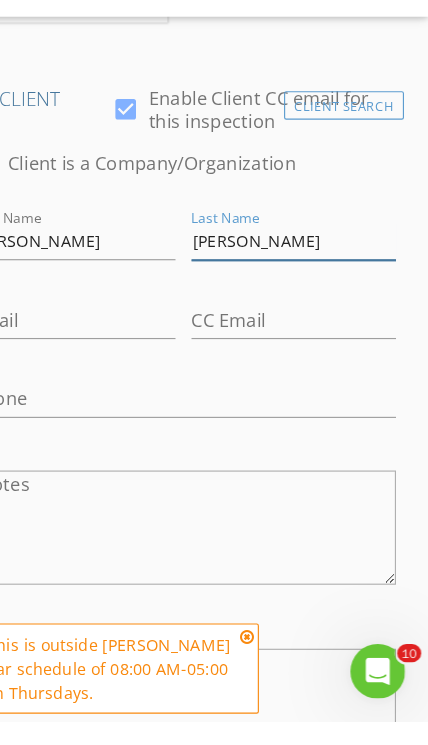 type on "Brewer" 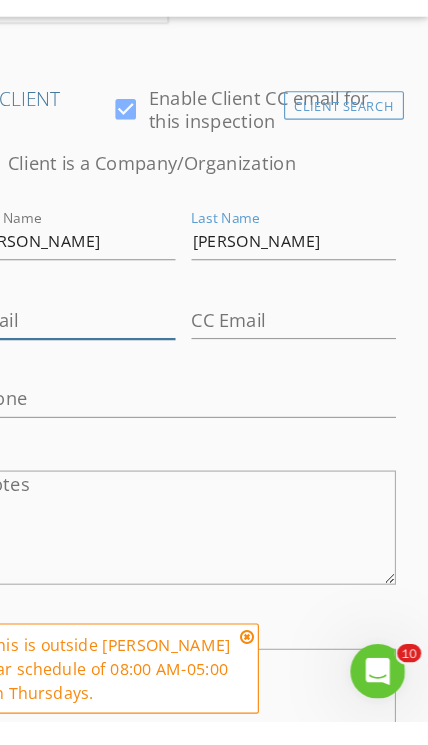 click on "Email" at bounding box center (117, 393) 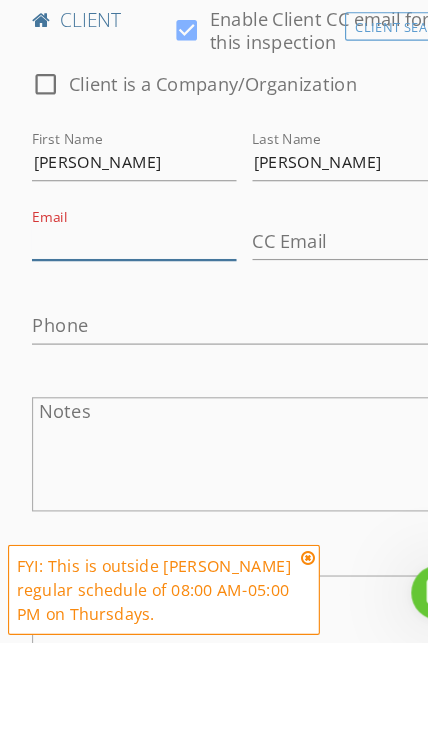 scroll, scrollTop: 1107, scrollLeft: 0, axis: vertical 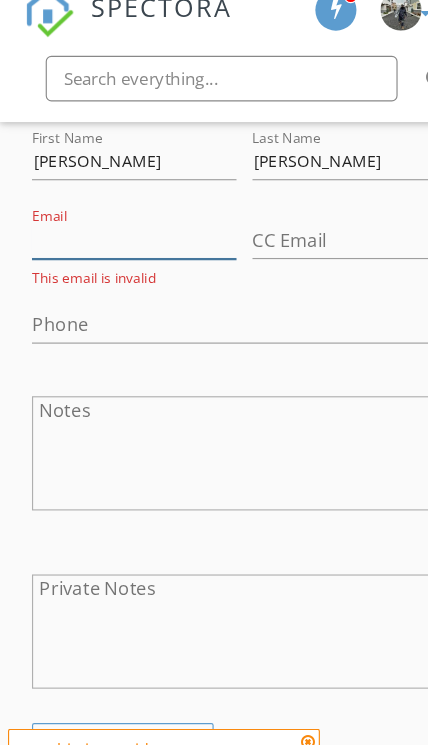 click on "Email" at bounding box center [117, 231] 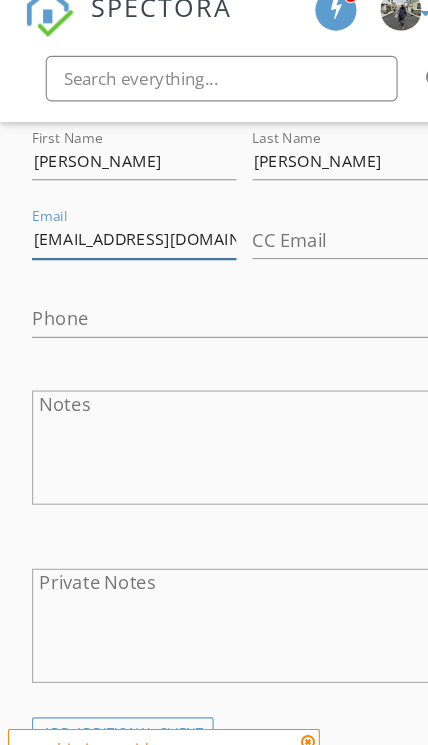 type on "oldbrew.60@gmail.com" 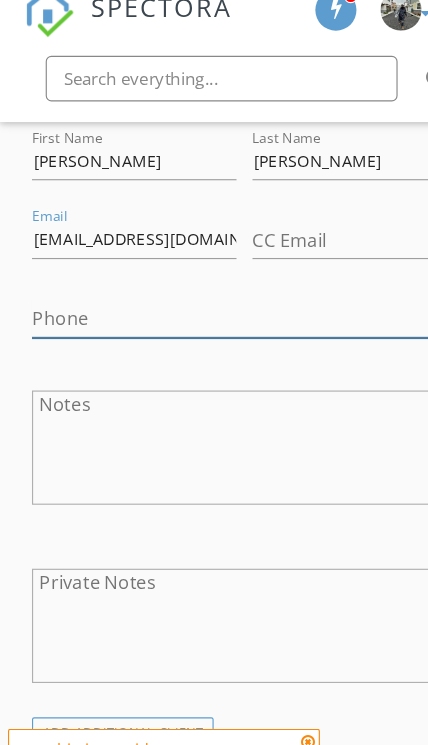 click on "Phone" at bounding box center (213, 300) 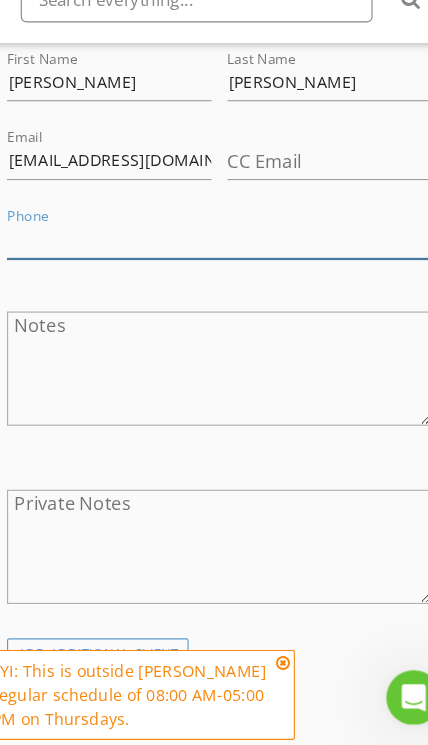 click on "Phone" at bounding box center [213, 300] 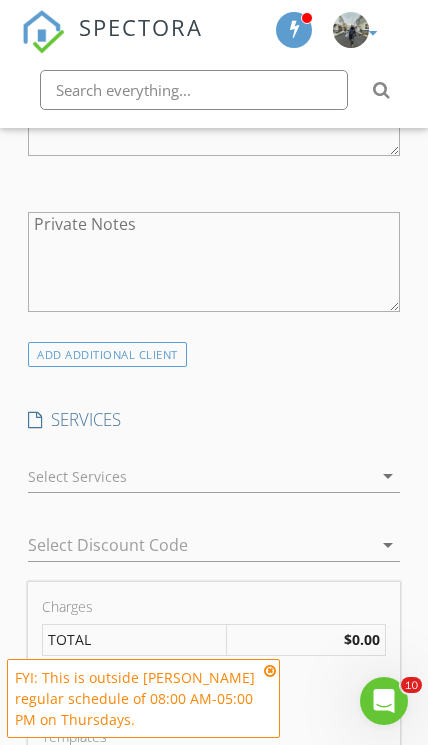 scroll, scrollTop: 1706, scrollLeft: 0, axis: vertical 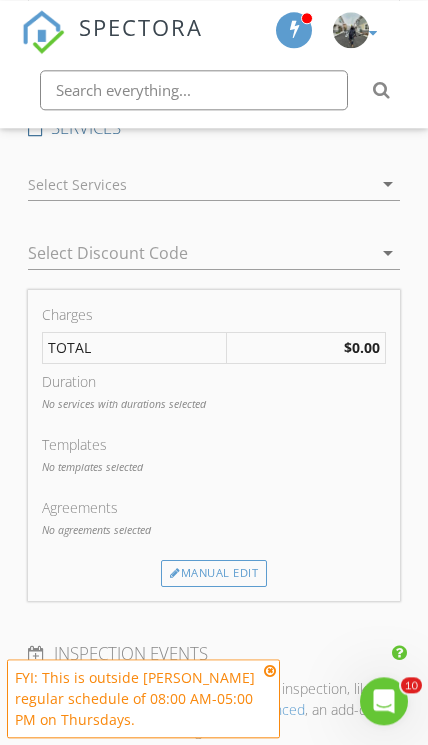 click on "Agreements    No agreements selected" at bounding box center (213, 528) 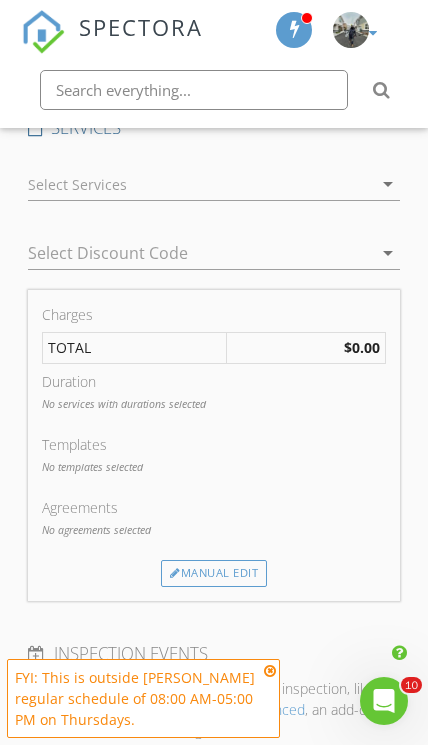 click on "Manual Edit" at bounding box center (214, 573) 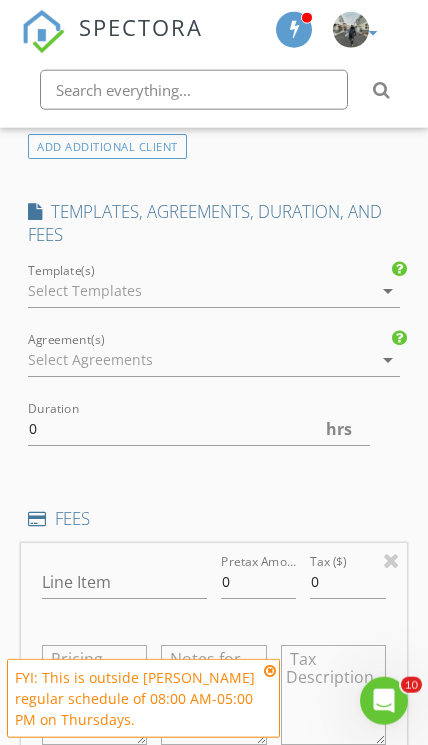 scroll, scrollTop: 1623, scrollLeft: 0, axis: vertical 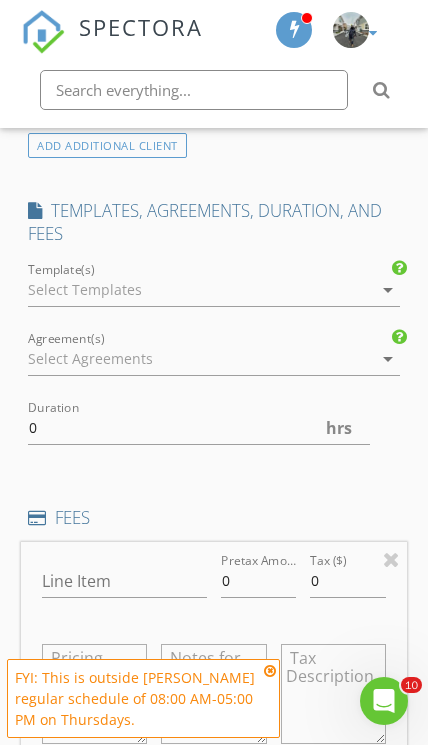 click at bounding box center [199, 290] 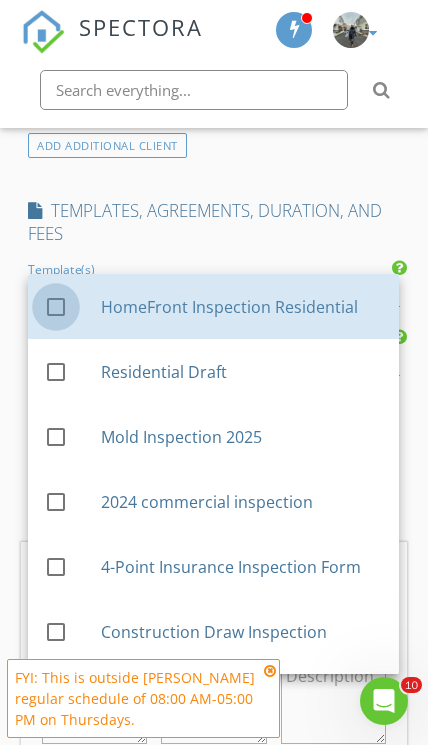 click at bounding box center [56, 307] 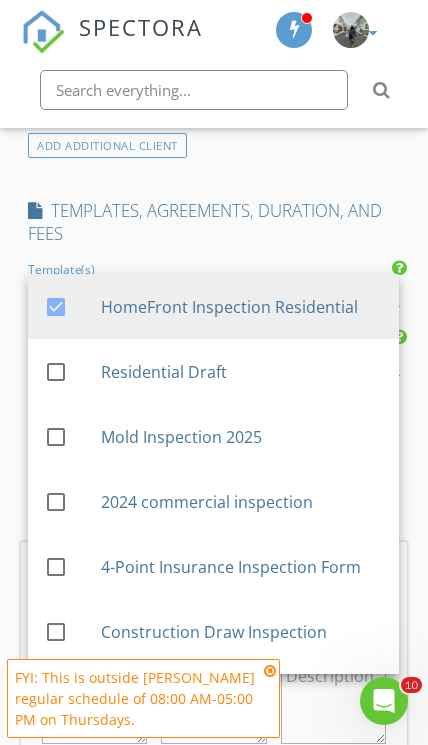 click on "TEMPLATES, AGREEMENTS, DURATION, AND FEES" at bounding box center (213, 222) 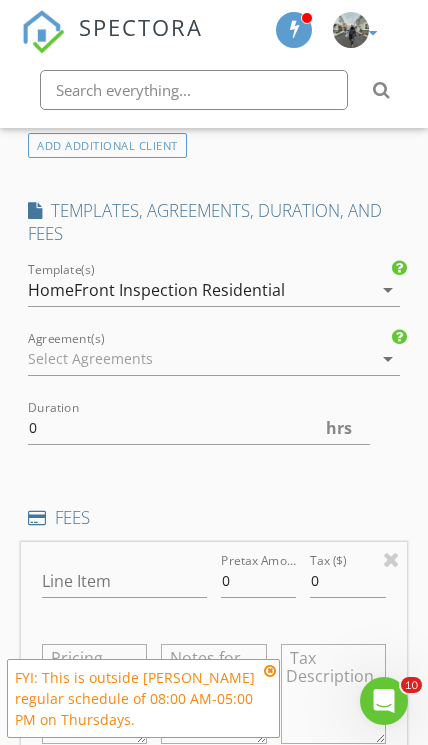 click at bounding box center (199, 359) 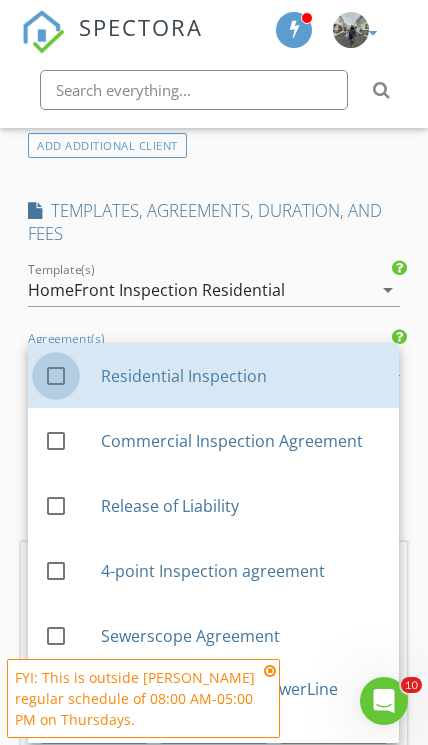 click at bounding box center (56, 376) 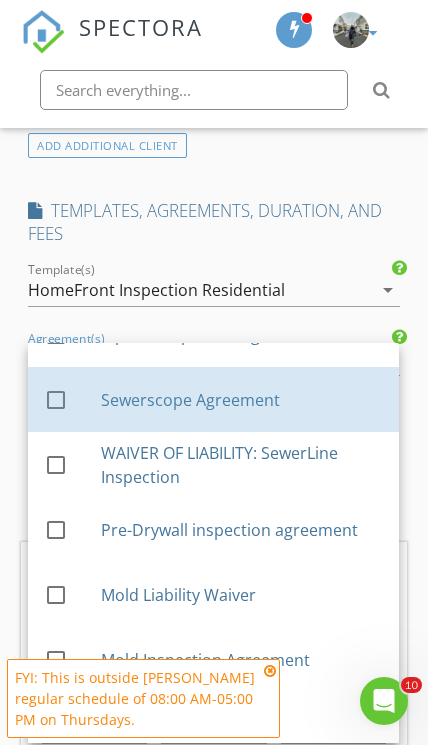 scroll, scrollTop: 243, scrollLeft: 0, axis: vertical 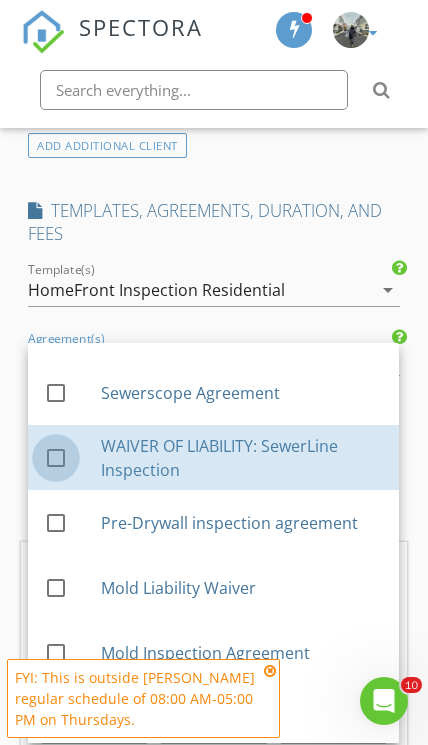 click at bounding box center (56, 458) 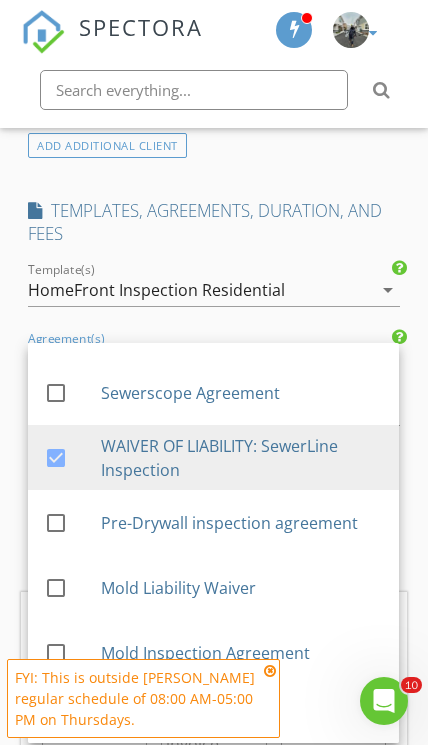 click on "TEMPLATES, AGREEMENTS, DURATION, AND FEES" at bounding box center (213, 229) 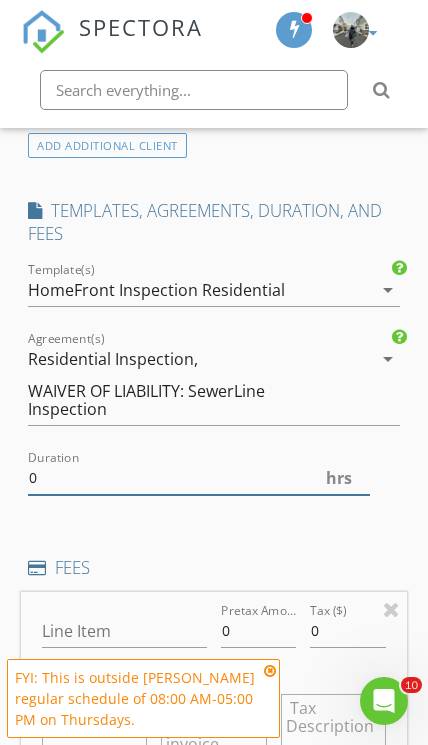 click on "0" at bounding box center (198, 478) 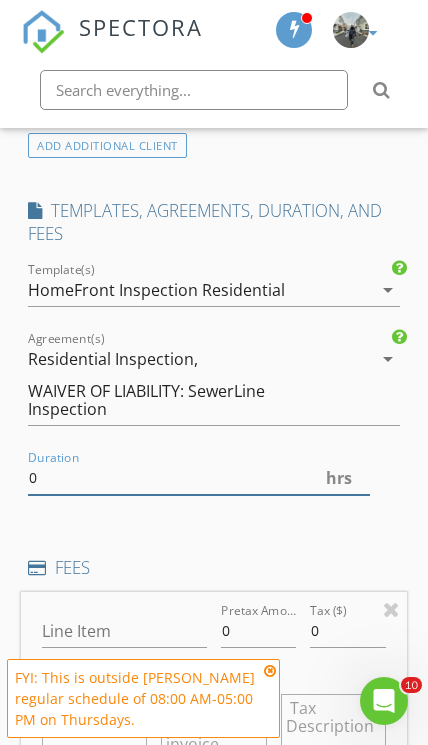 scroll, scrollTop: 1622, scrollLeft: 0, axis: vertical 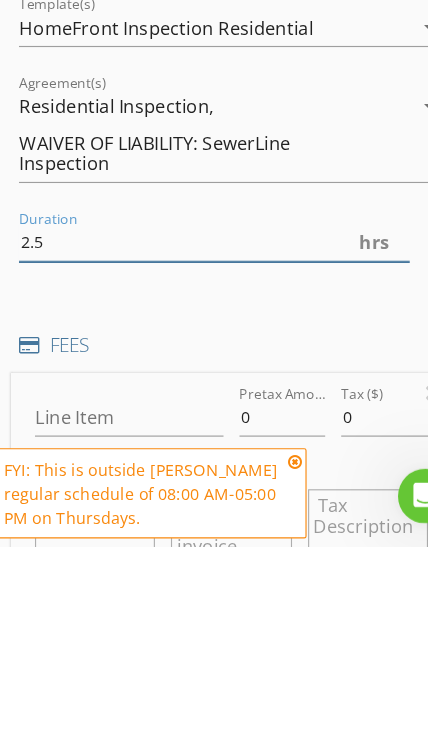 type on "2.5" 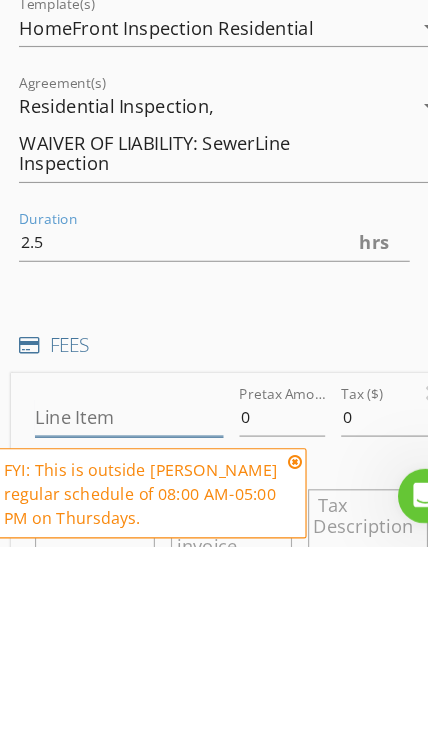 click on "Line Item" at bounding box center (124, 632) 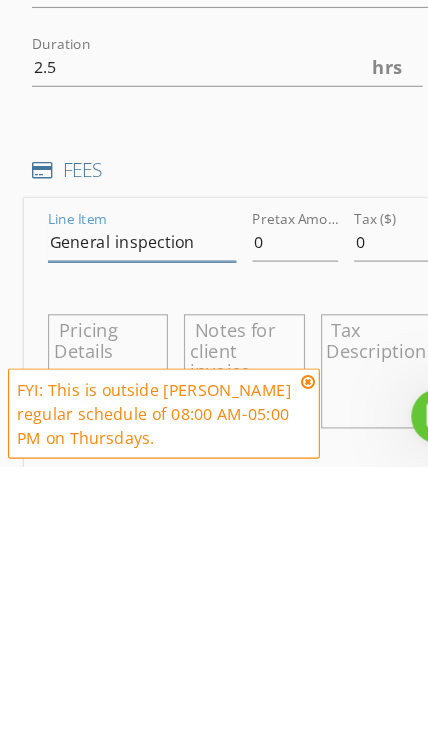 type on "General inspection" 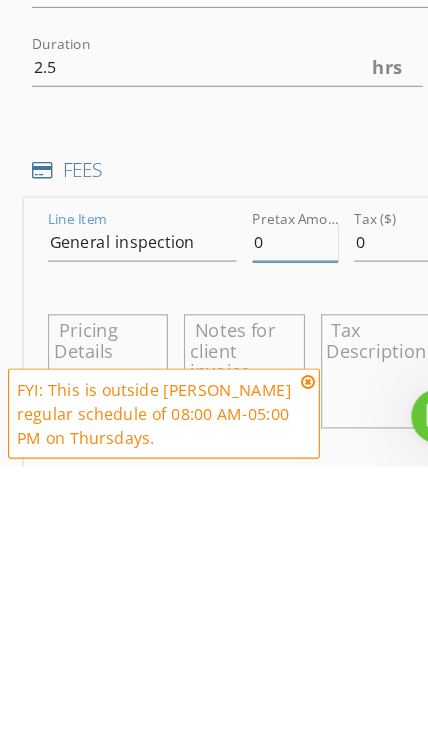 click on "0" at bounding box center [258, 549] 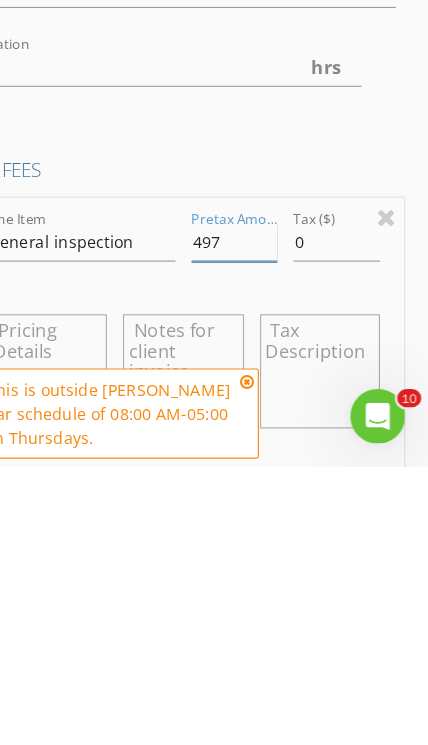 type on "497" 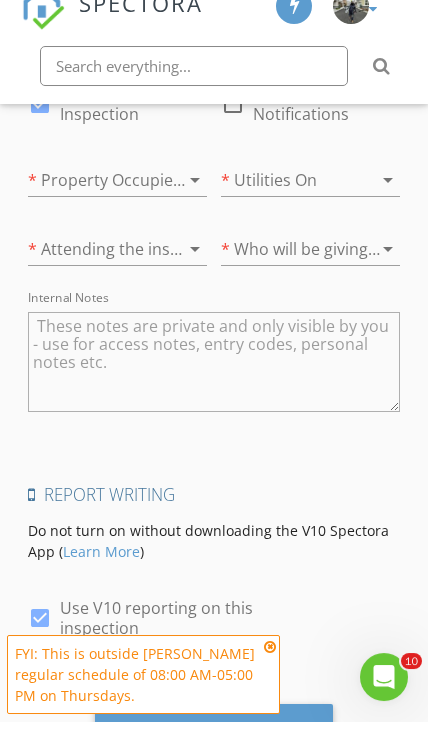 scroll, scrollTop: 3429, scrollLeft: 0, axis: vertical 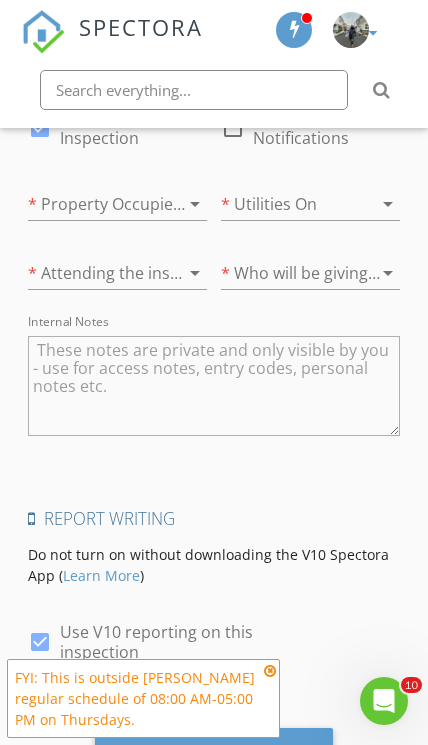 click on "Save Inspection" at bounding box center [214, 755] 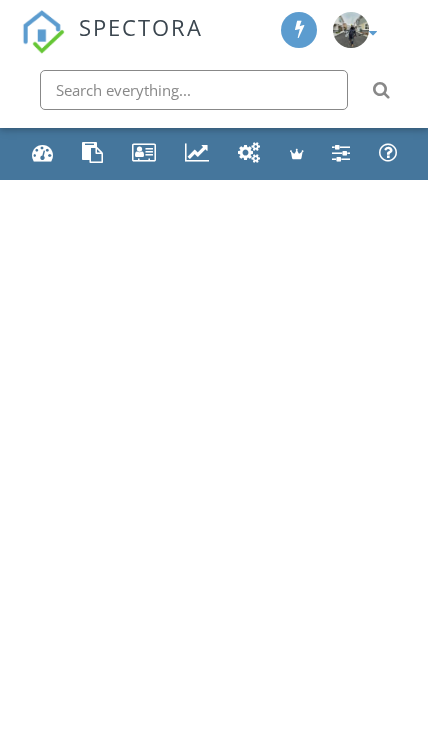 scroll, scrollTop: 0, scrollLeft: 0, axis: both 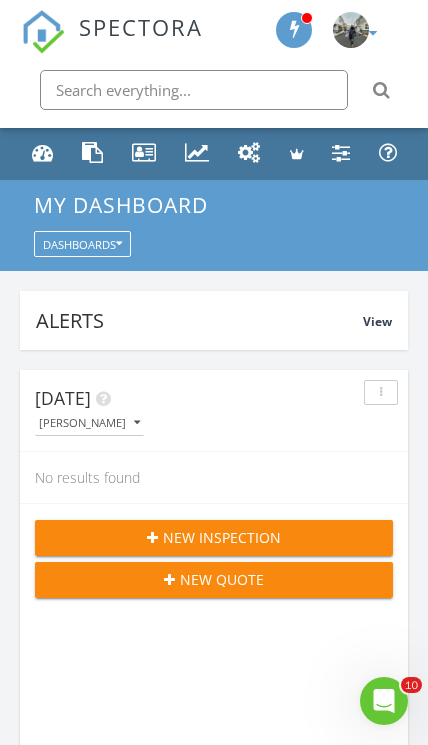 click at bounding box center (197, 152) 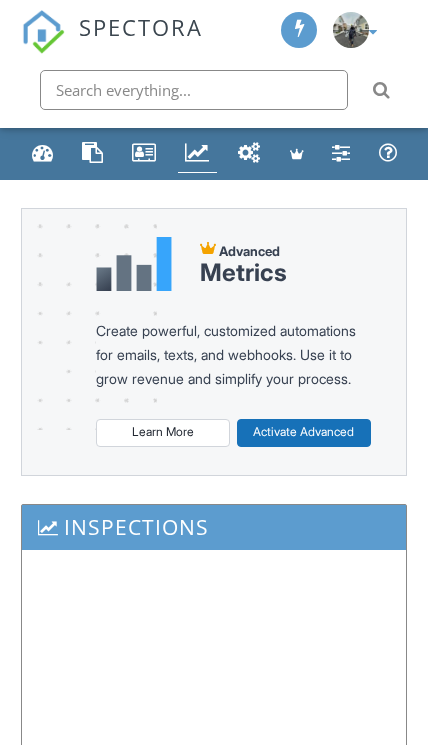 scroll, scrollTop: 0, scrollLeft: 0, axis: both 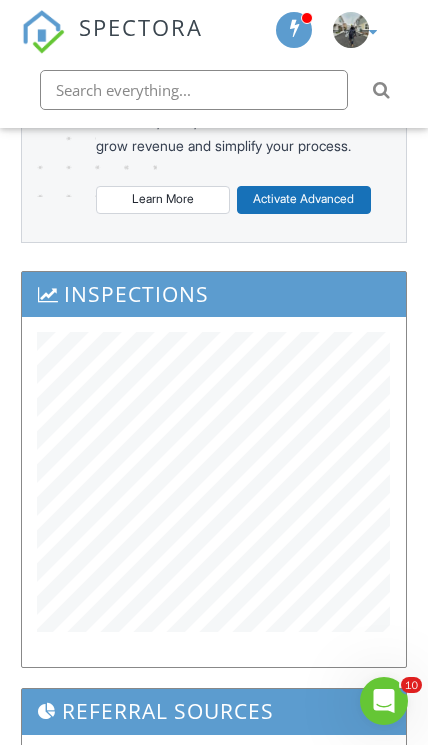 click on "Inspections" at bounding box center (214, 480) 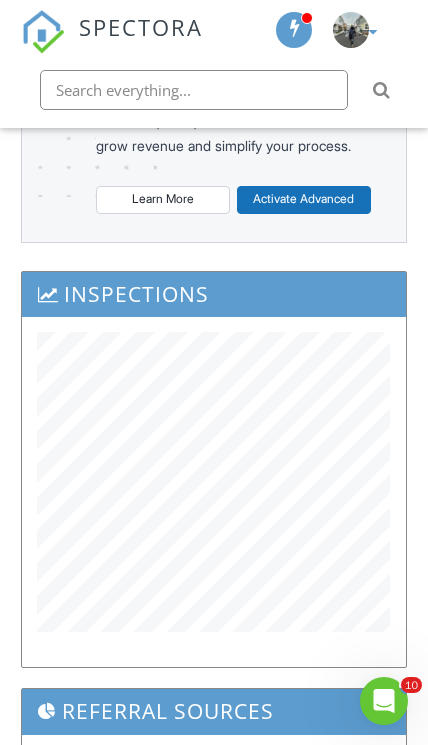 click on "Inspections" at bounding box center [214, 480] 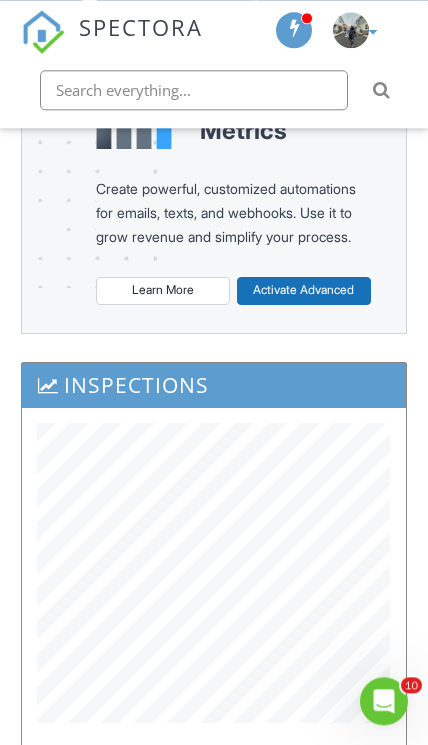 scroll, scrollTop: 141, scrollLeft: 0, axis: vertical 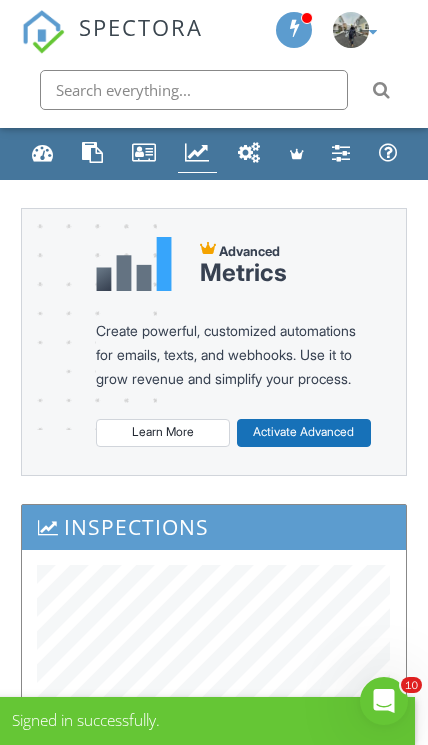 click on "Dashboard" at bounding box center (43, 154) 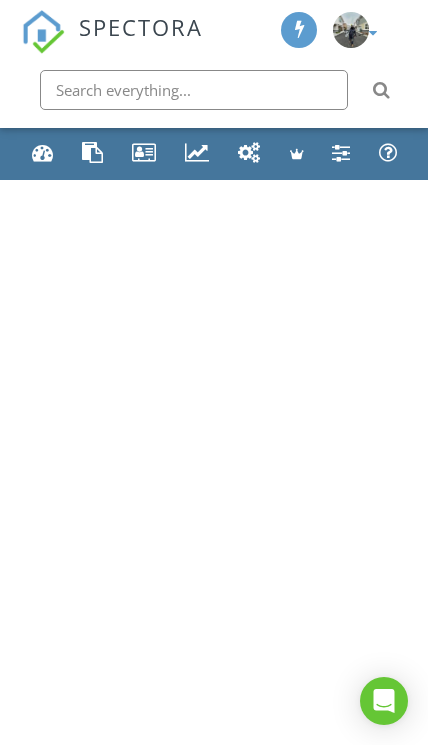 scroll, scrollTop: 0, scrollLeft: 0, axis: both 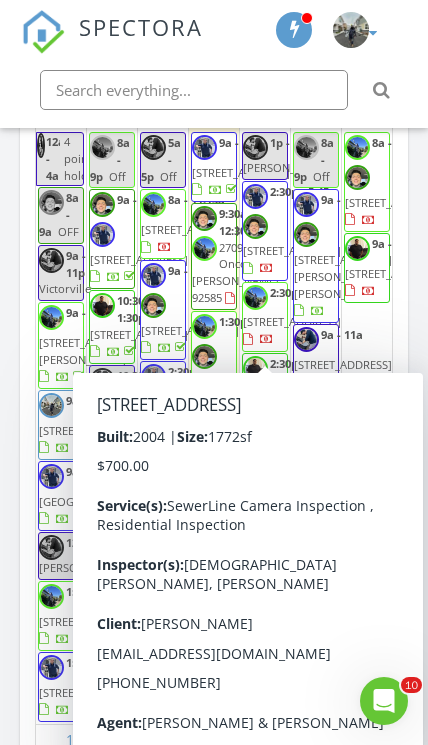 click on "14208 Brentwood Drive, victorville 92395" at bounding box center (292, 250) 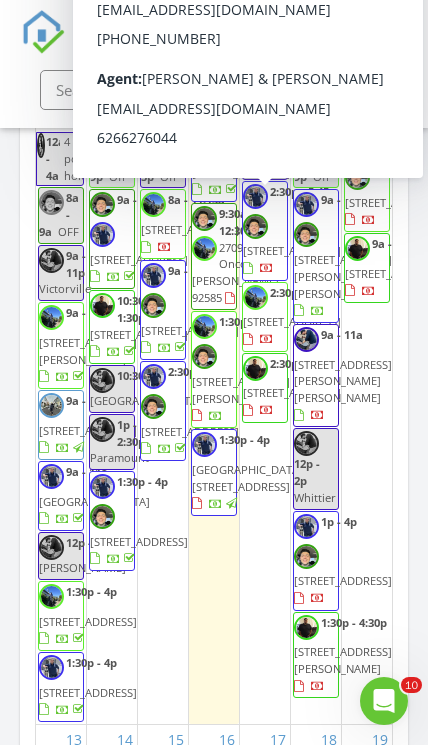 click on "Today
Mike Ortiz
No results found       New Inspection     New Quote         Map               1 2 1 2 1 2 + − Escondido Freeway, Menifee Road, Ethanac Road, Goetz Road 37.6 km, 39 min Head northeast 150 m Turn right onto Ynez Road 600 m Turn right onto Winchester Road (CA 79) 250 m Take the ramp towards I 15 North 400 m Merge left onto Temecula Valley Freeway (I 15) 2 km Keep right towards I 215 15 km Take exit 10 towards Menifee Canyon Lake 550 m Turn right onto Newport Road 1.5 km Turn left onto Menifee Road 5 km Turn left onto Rouse Road 800 m Turn left onto Palomar Street 100 m Turn right 45 m Make a U-turn 20 m You have arrived at your 1st destination, on the right 0 m Head east 25 m Turn left onto Palomar Street 100 m Turn right onto Rouse Road 800 m Turn left onto Menifee Road 500 m Turn left onto Matthews Road 2 km Go straight onto Ethanac Road 5 km Turn left onto Goetz Road 2 km Turn left 150 m You have arrived at your destination 0 m 99.5 km, 1 h 31 min 300 m 150 m 0 m" at bounding box center [214, -199] 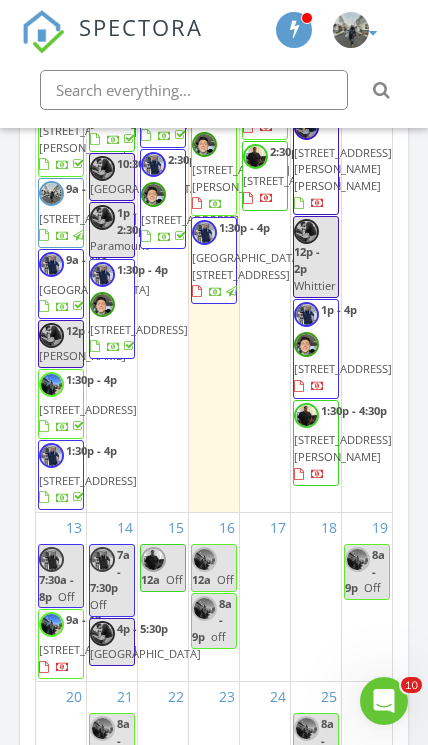 scroll, scrollTop: 216, scrollLeft: 0, axis: vertical 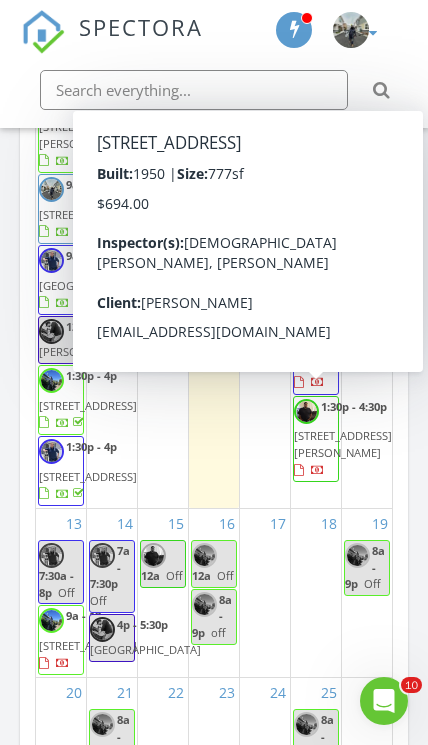 click on "10940 Mapledale St, Norwalk 90650" at bounding box center (343, 364) 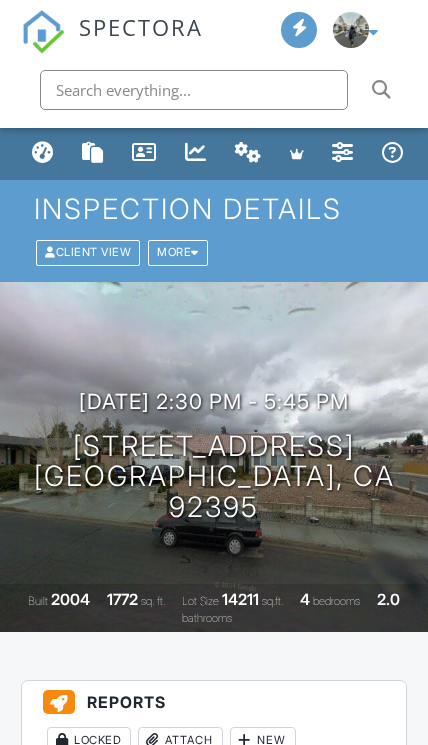 scroll, scrollTop: 0, scrollLeft: 0, axis: both 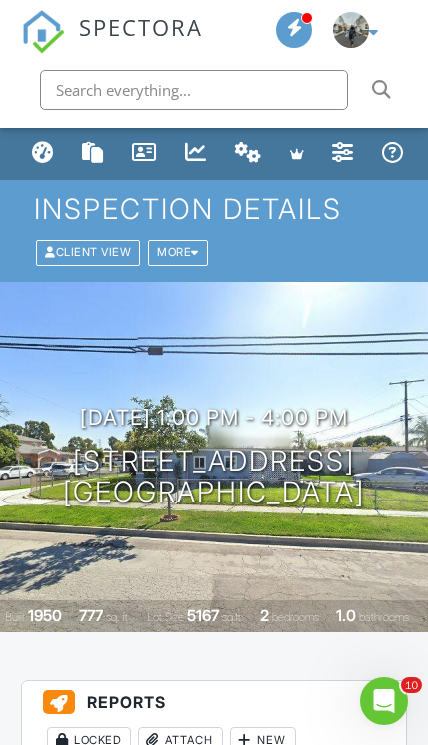 click on "More" at bounding box center [178, 252] 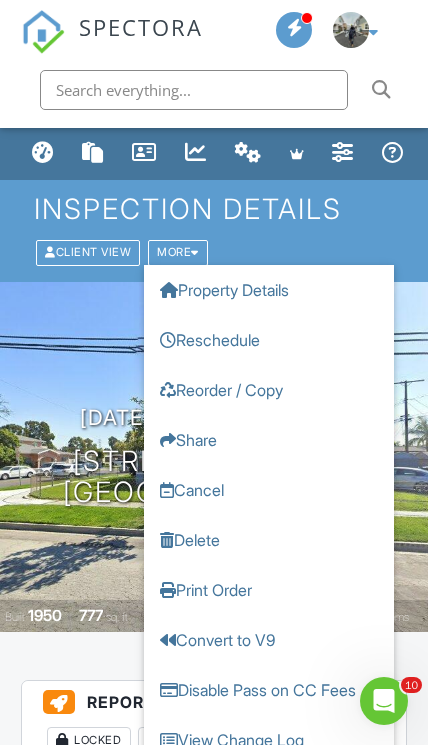 click on "Cancel" at bounding box center (269, 490) 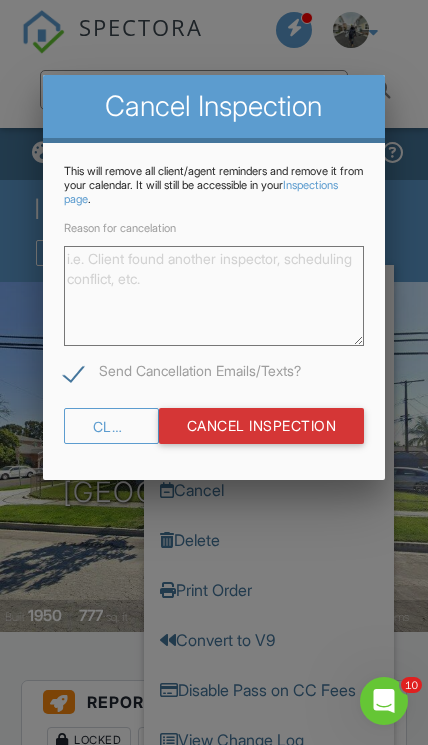 click on "Send Cancellation Emails/Texts?" at bounding box center [182, 375] 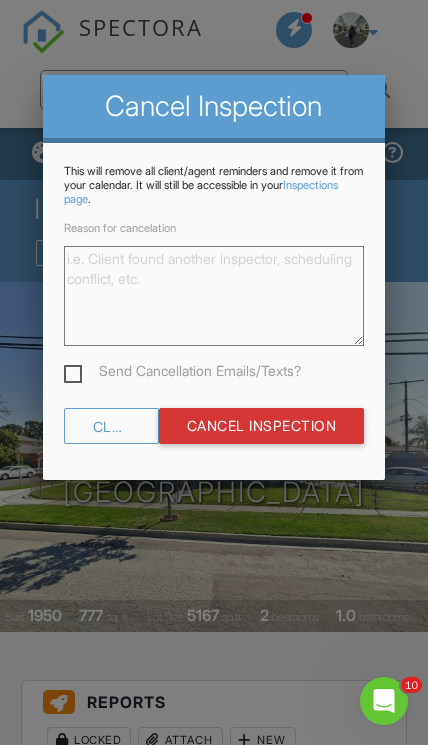 click on "Send Cancellation Emails/Texts?" at bounding box center [182, 375] 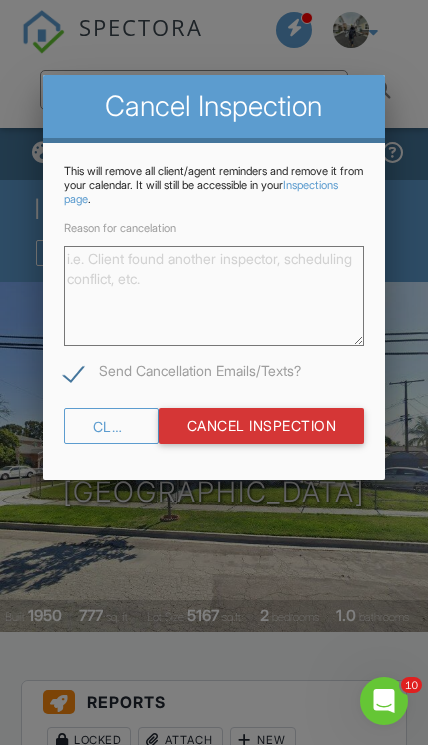 click on "Reason for cancelation" at bounding box center (214, 296) 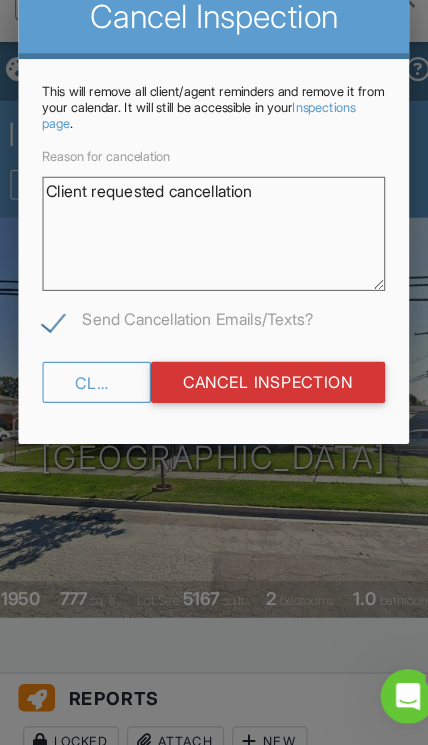 type on "Client requested cancellation" 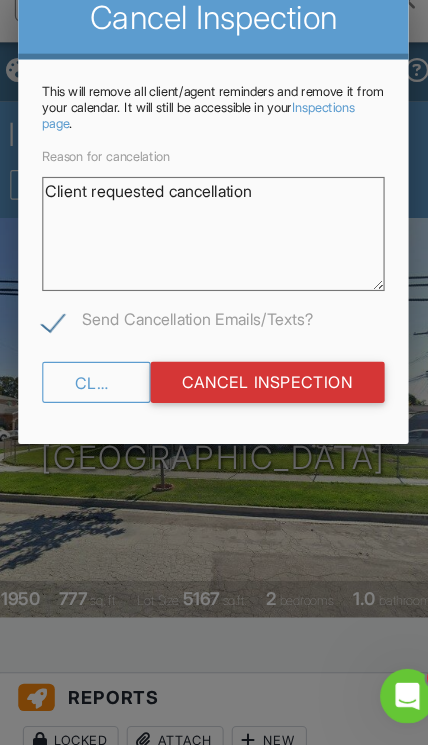 click on "Cancel Inspection" at bounding box center [262, 426] 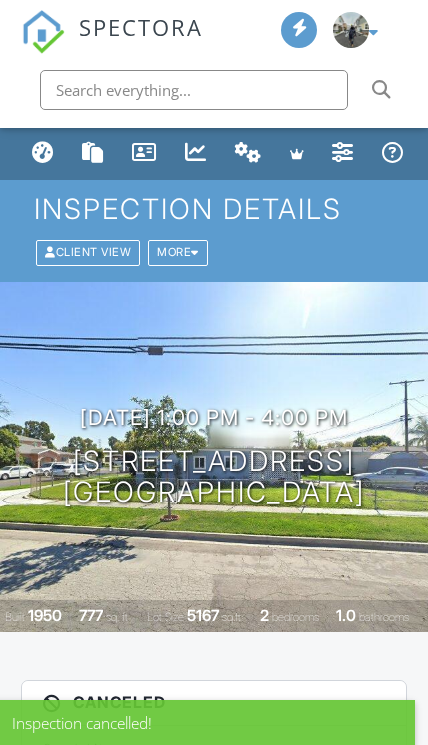 scroll, scrollTop: 0, scrollLeft: 0, axis: both 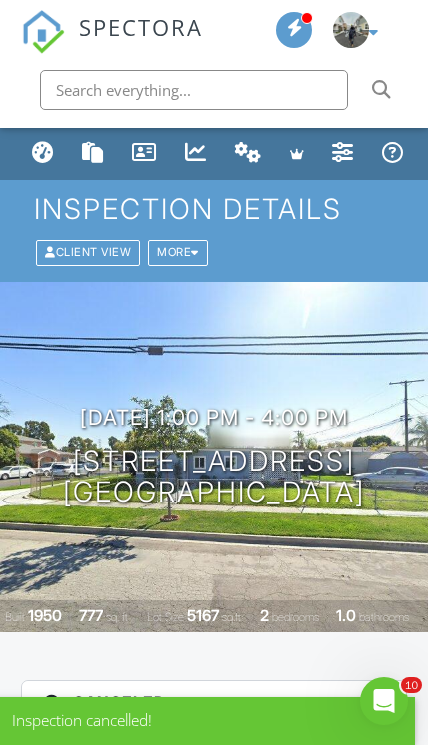 click at bounding box center (43, 152) 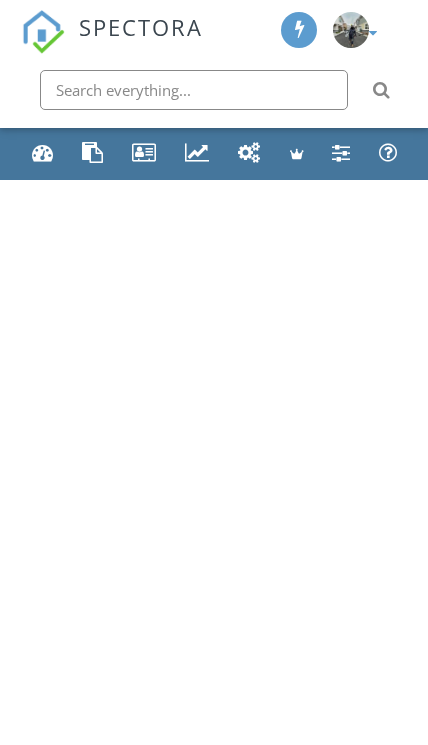 scroll, scrollTop: 0, scrollLeft: 0, axis: both 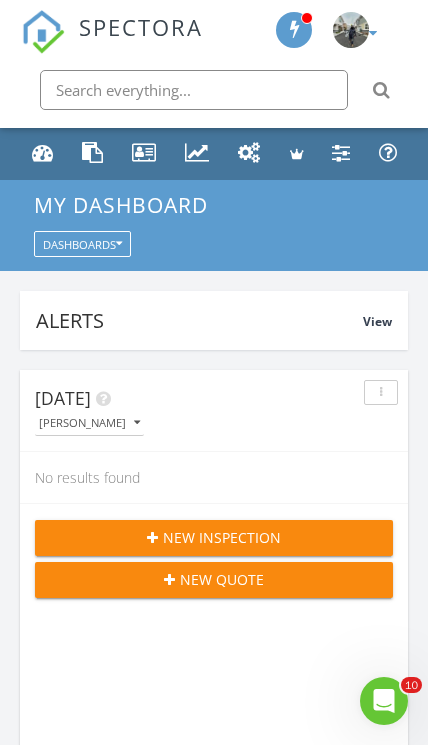 click at bounding box center [43, 152] 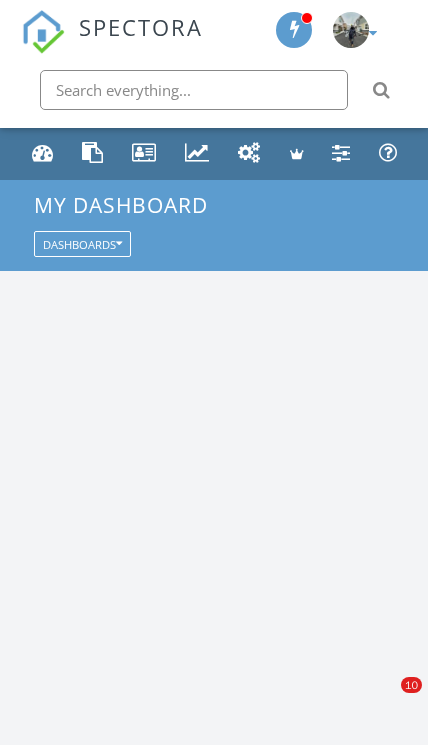scroll, scrollTop: 0, scrollLeft: 0, axis: both 